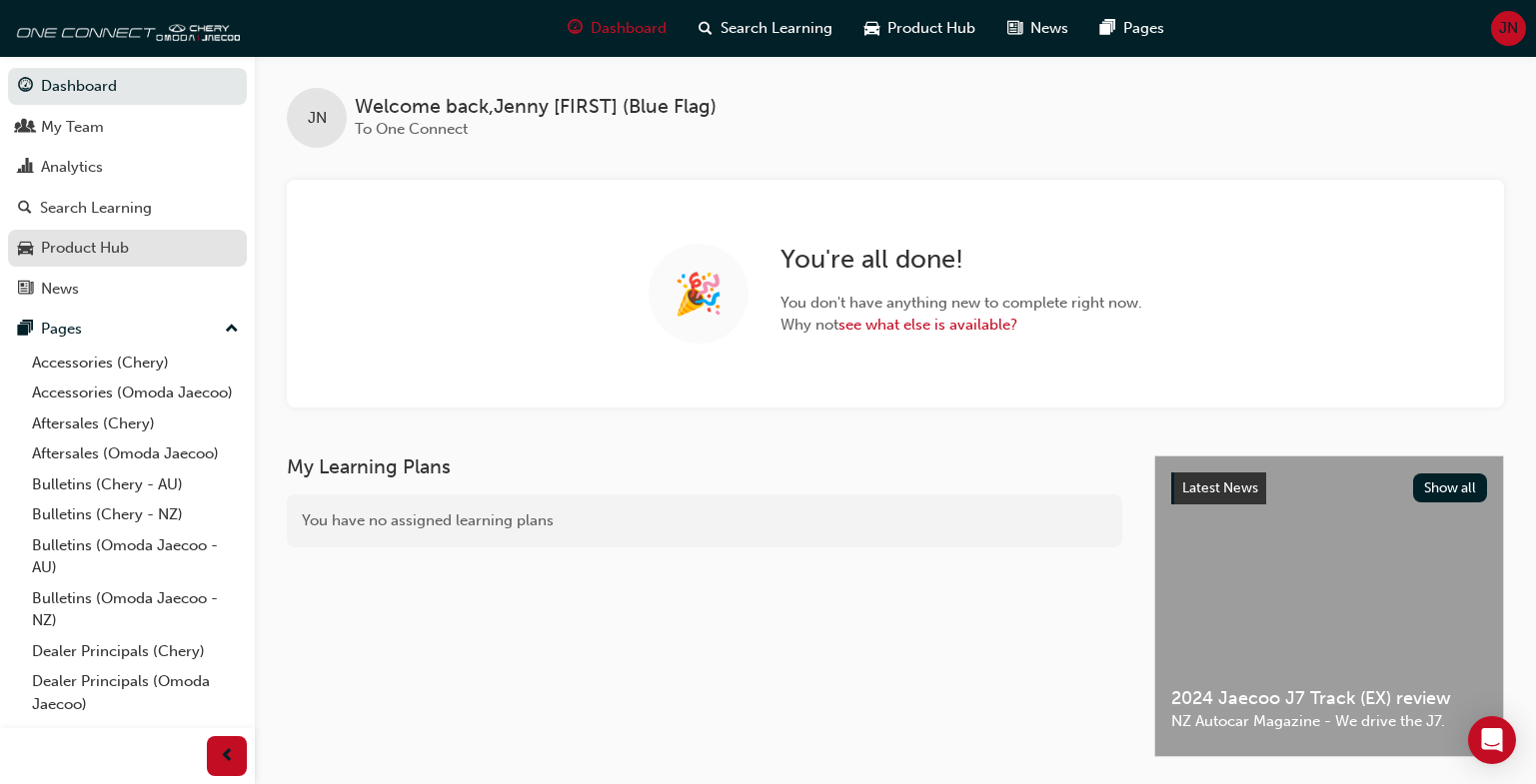 scroll, scrollTop: 0, scrollLeft: 0, axis: both 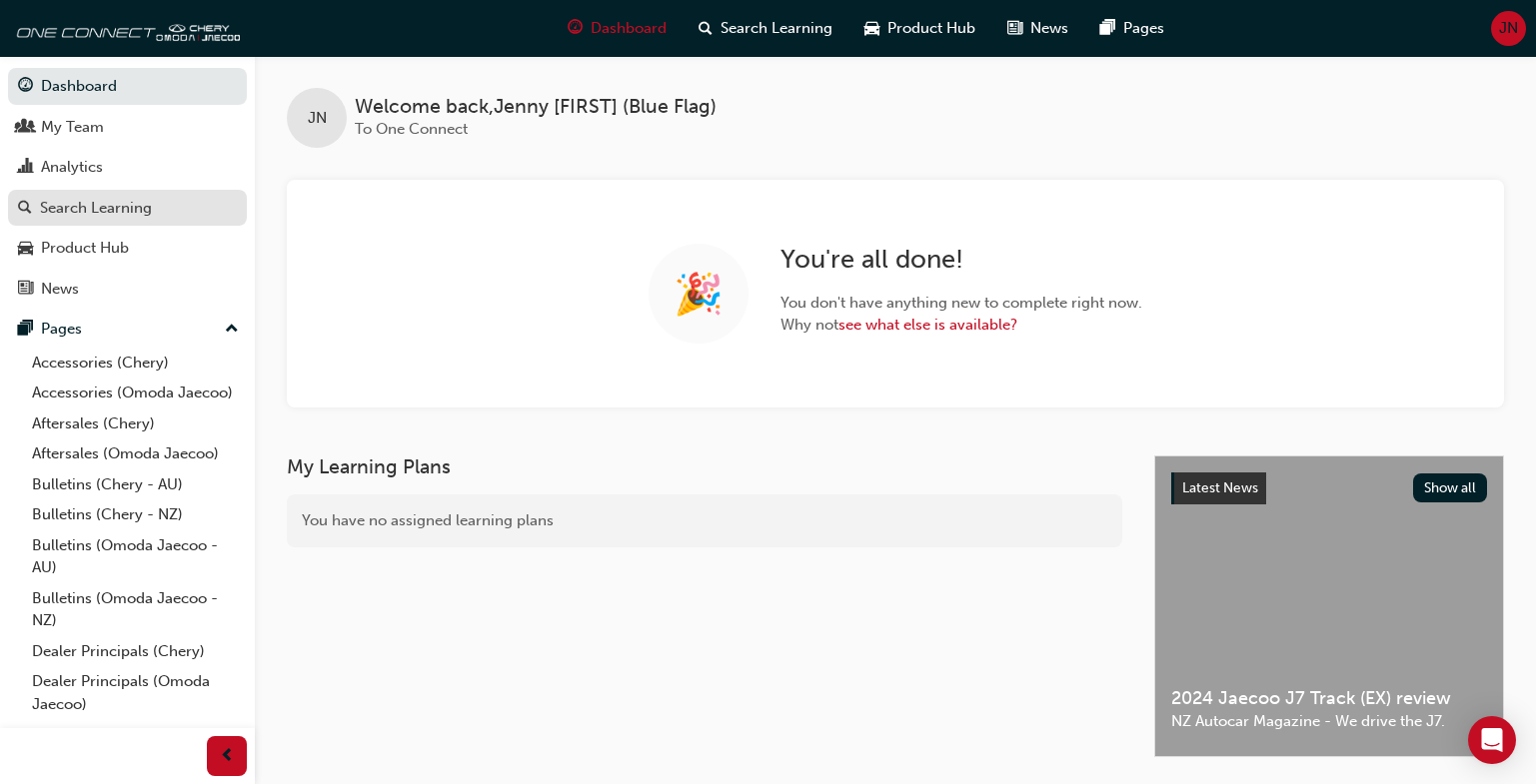 click on "Search Learning" at bounding box center [96, 208] 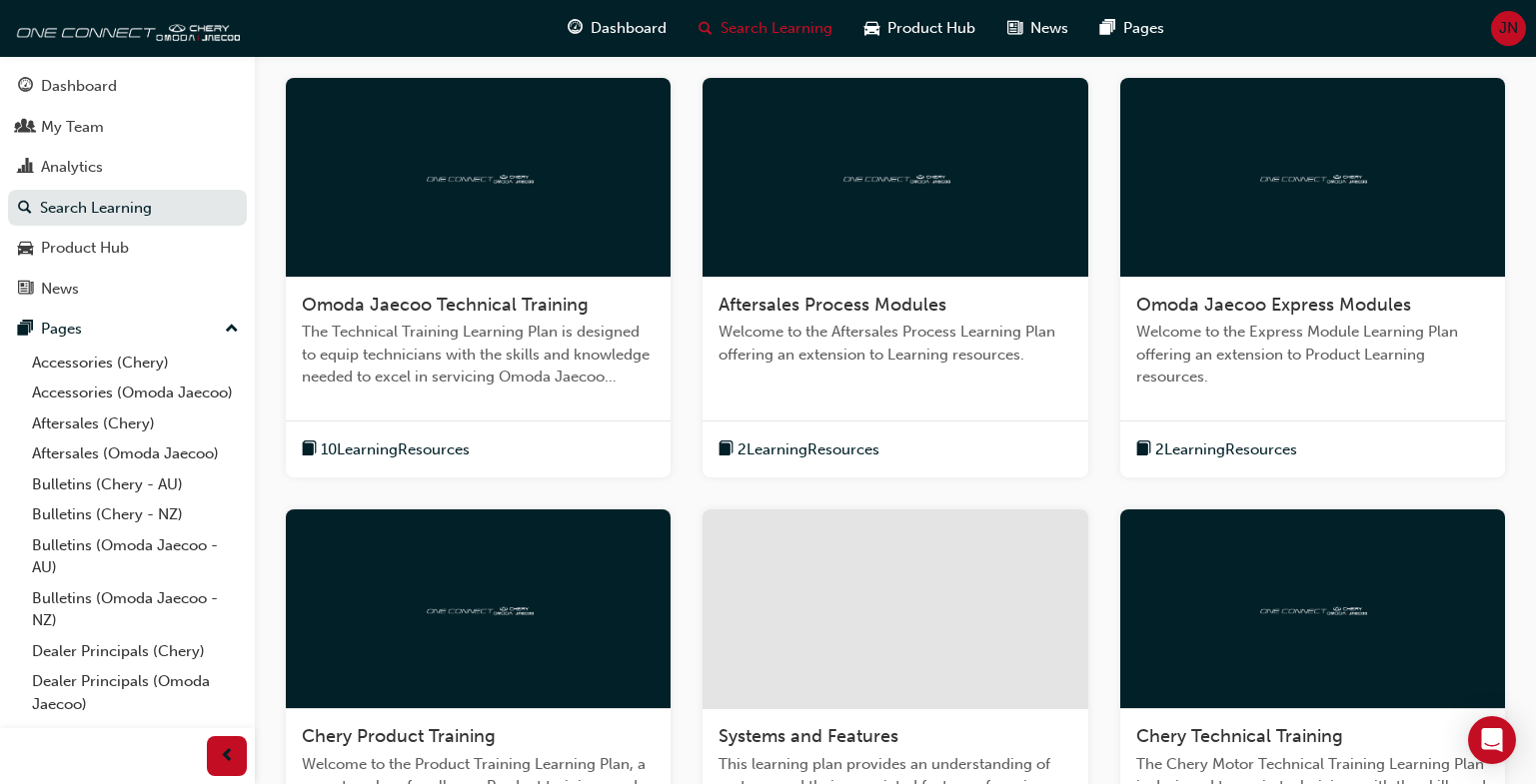 scroll, scrollTop: 408, scrollLeft: 0, axis: vertical 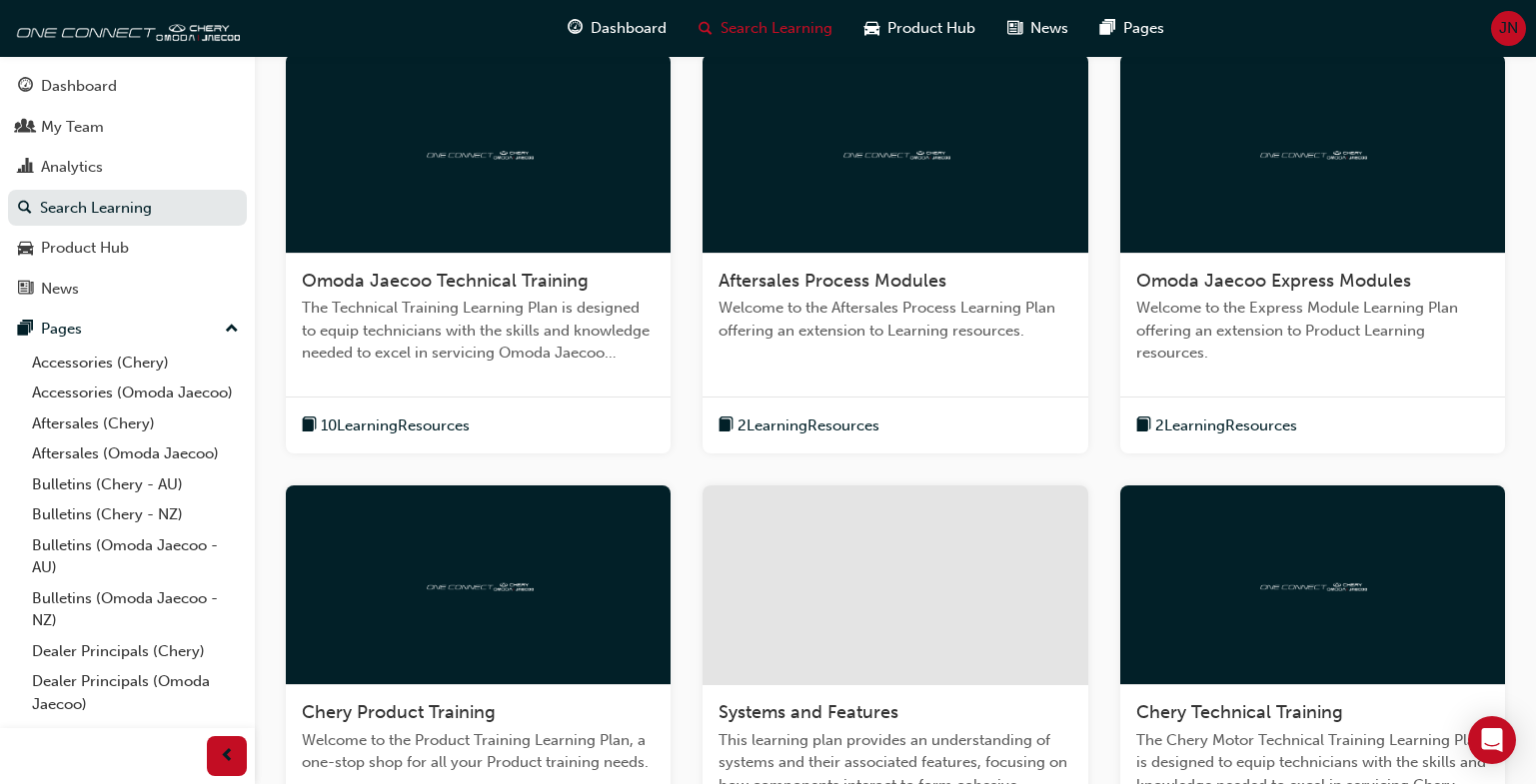 click on "Omoda Jaecoo Technical Training" at bounding box center [478, 282] 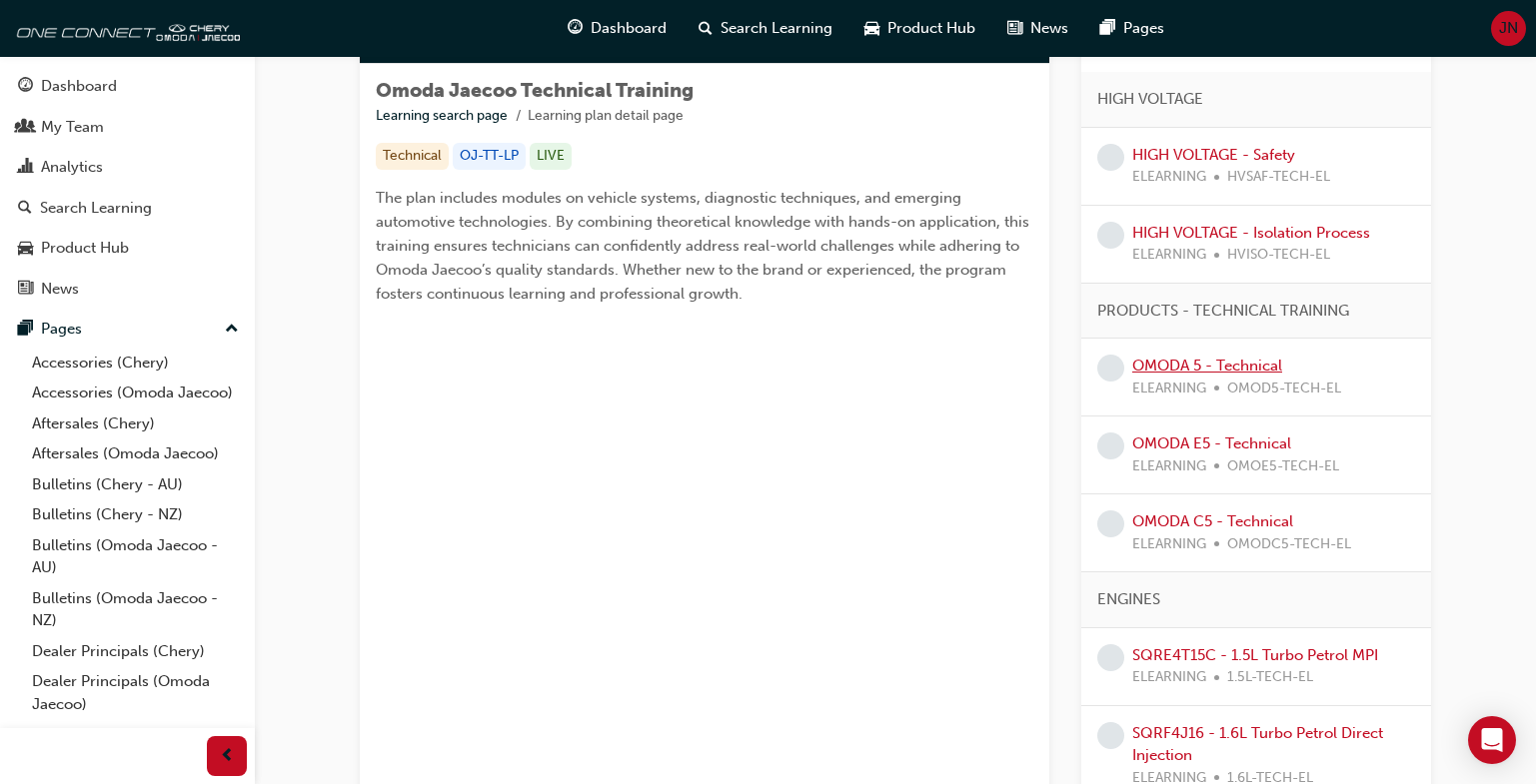 scroll, scrollTop: 339, scrollLeft: 0, axis: vertical 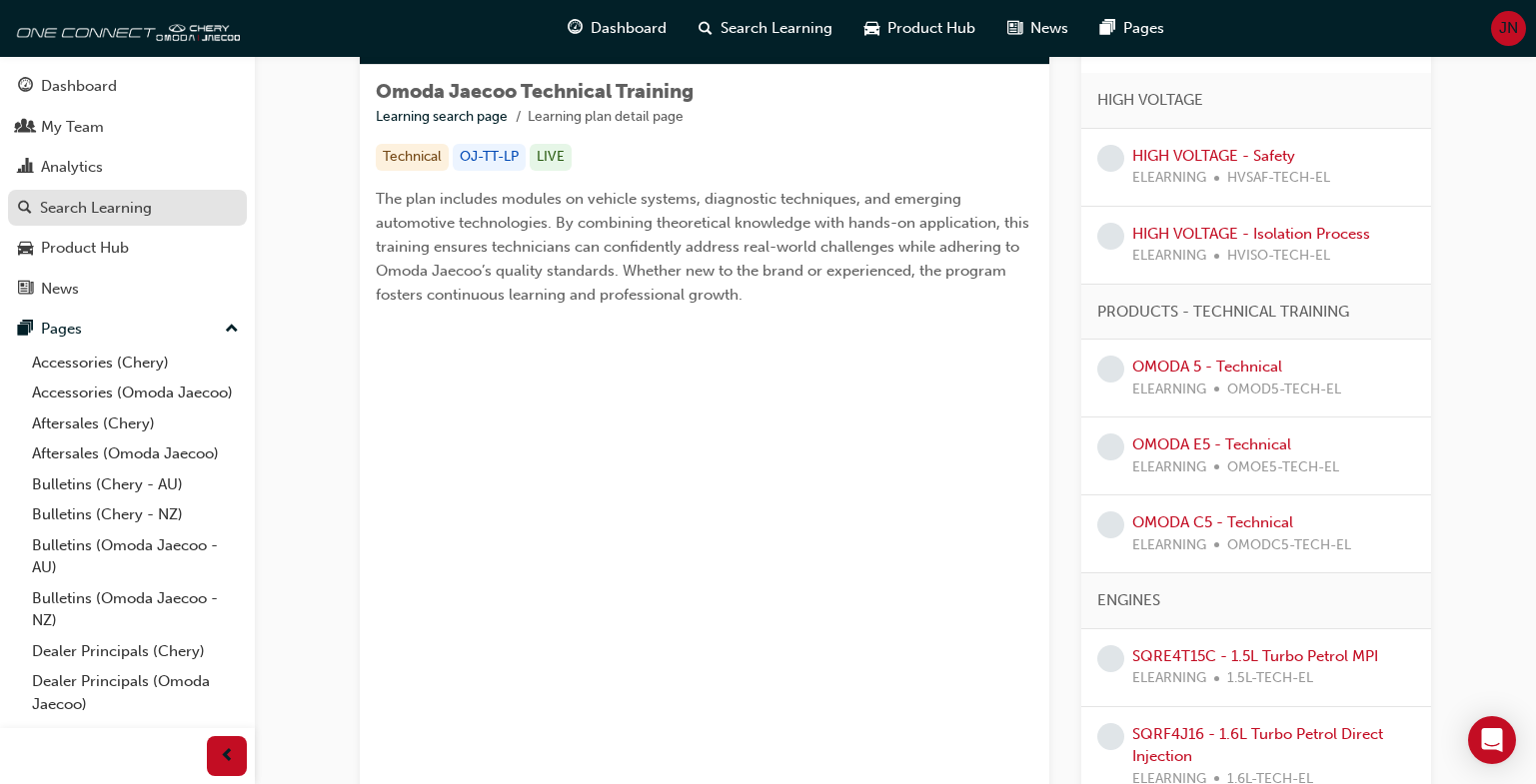 click on "Search Learning" at bounding box center [127, 208] 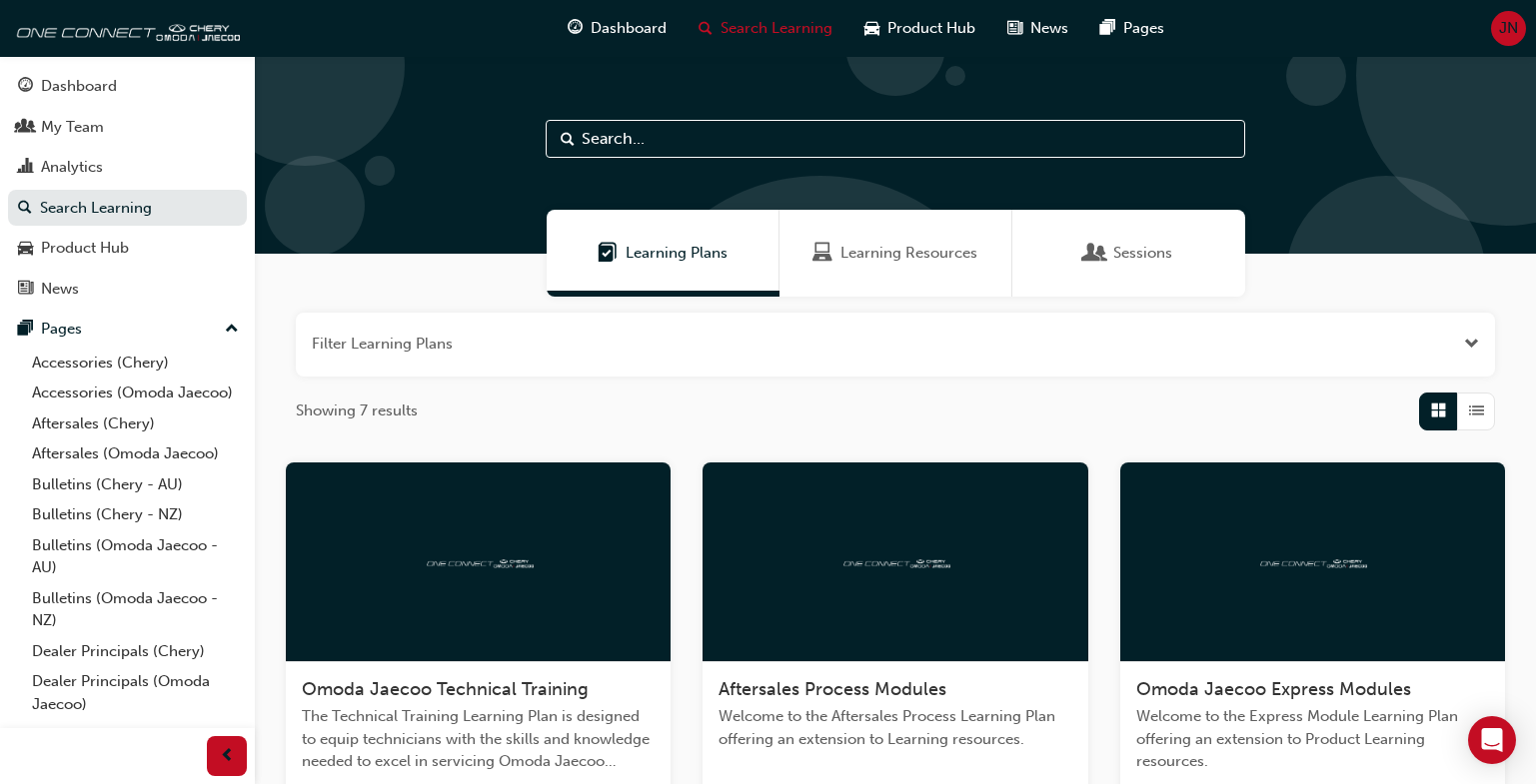 click on "Learning Resources" at bounding box center (908, 253) 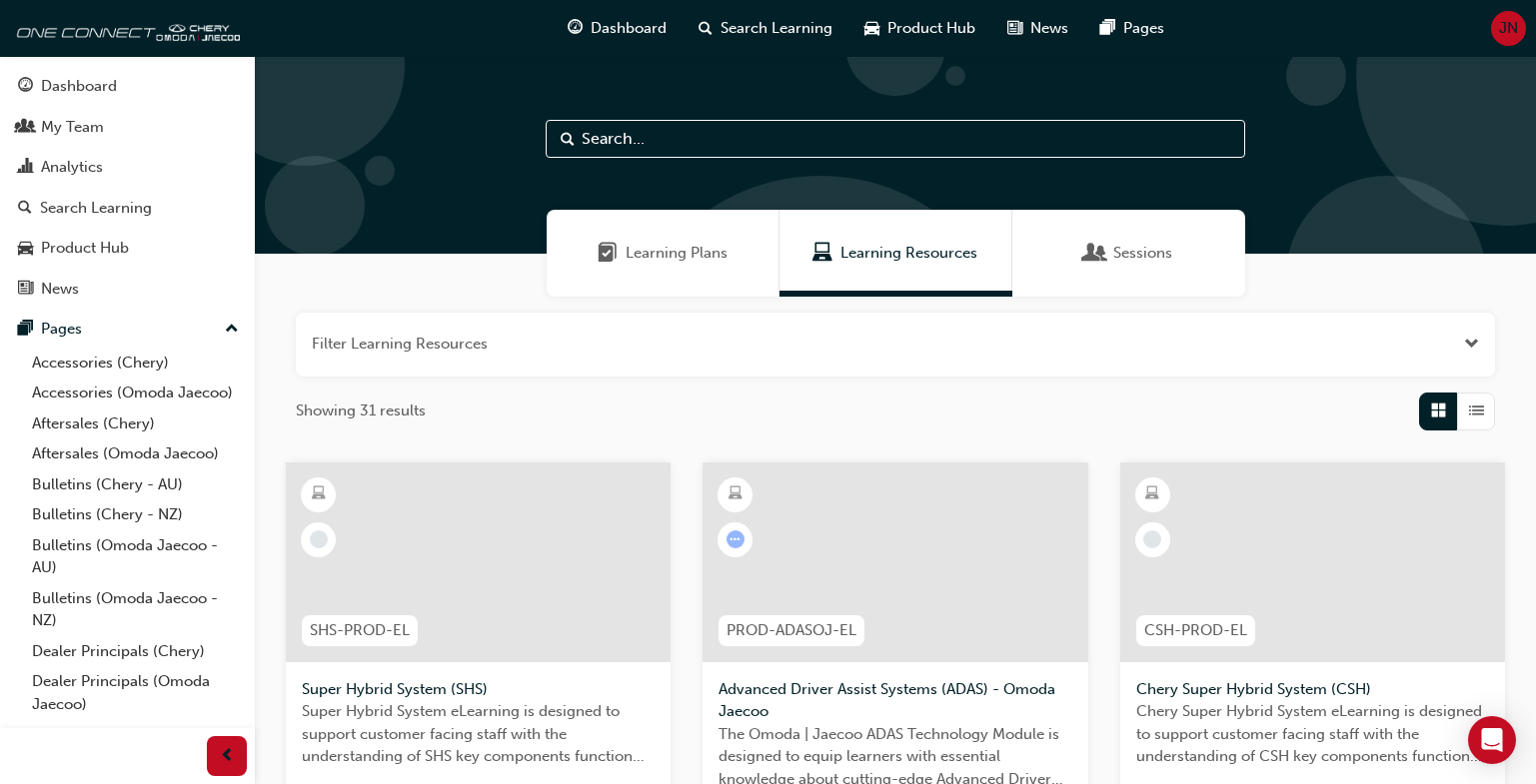 click at bounding box center [895, 139] 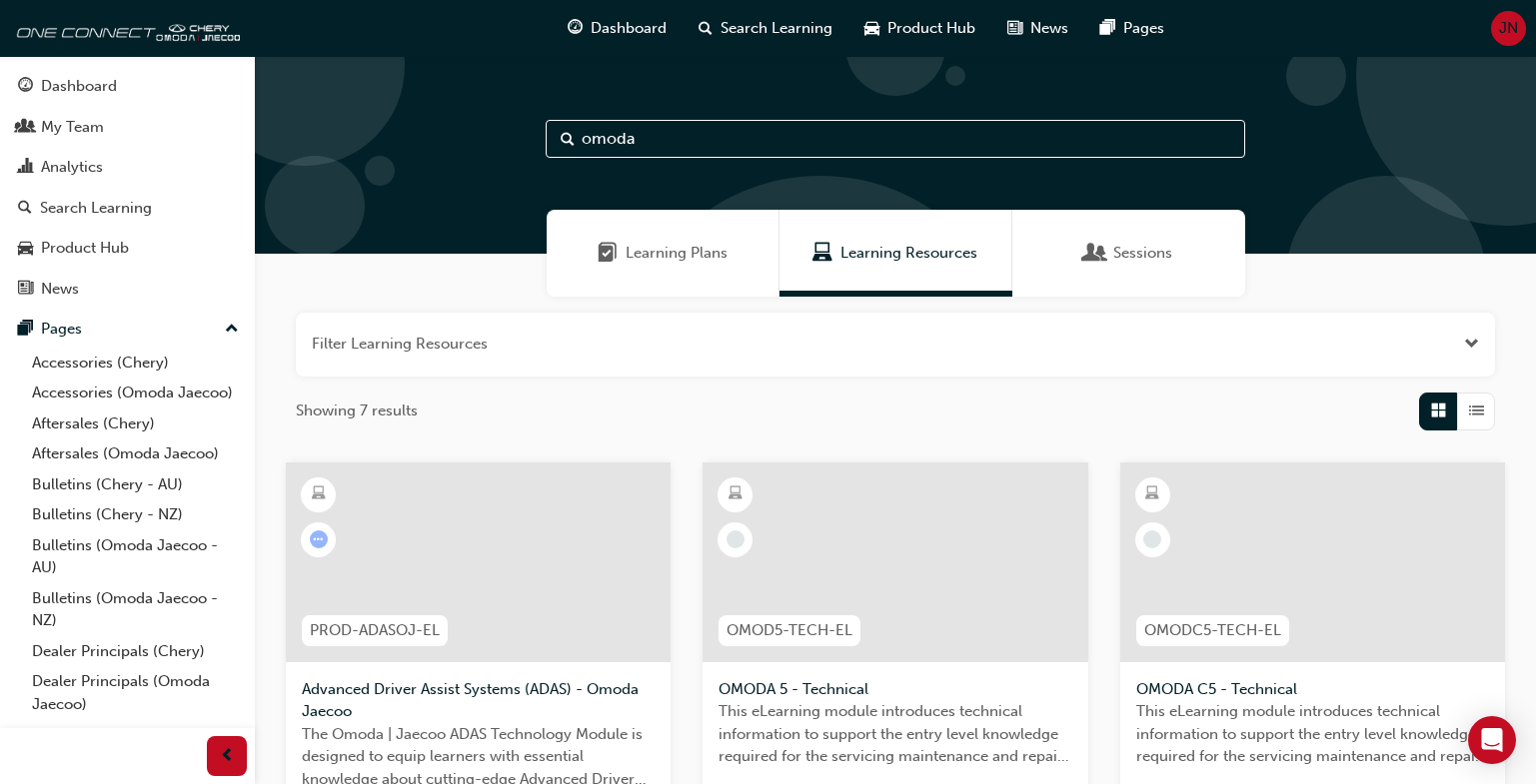 scroll, scrollTop: 52, scrollLeft: 0, axis: vertical 